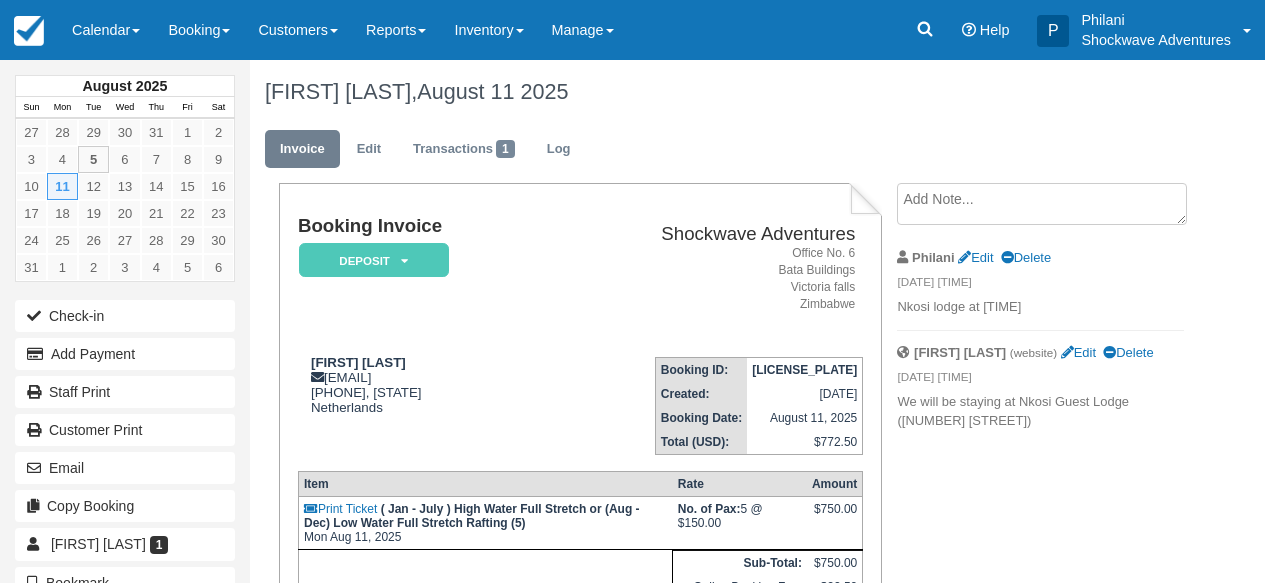 scroll, scrollTop: 0, scrollLeft: 0, axis: both 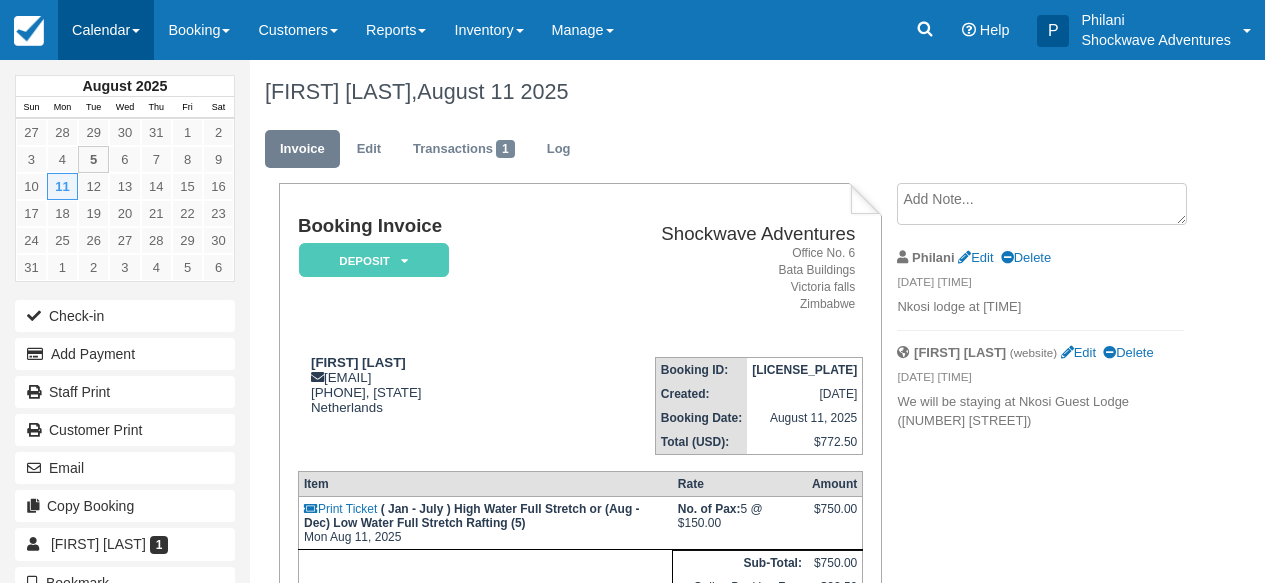 click on "Calendar" at bounding box center [106, 30] 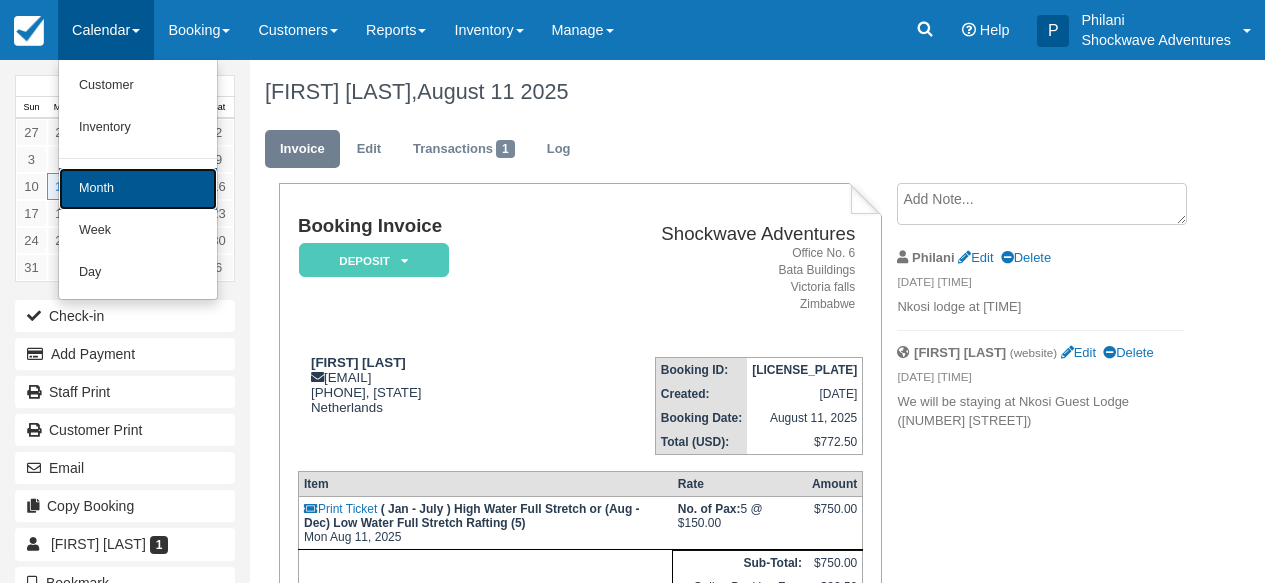 click on "Month" at bounding box center (138, 189) 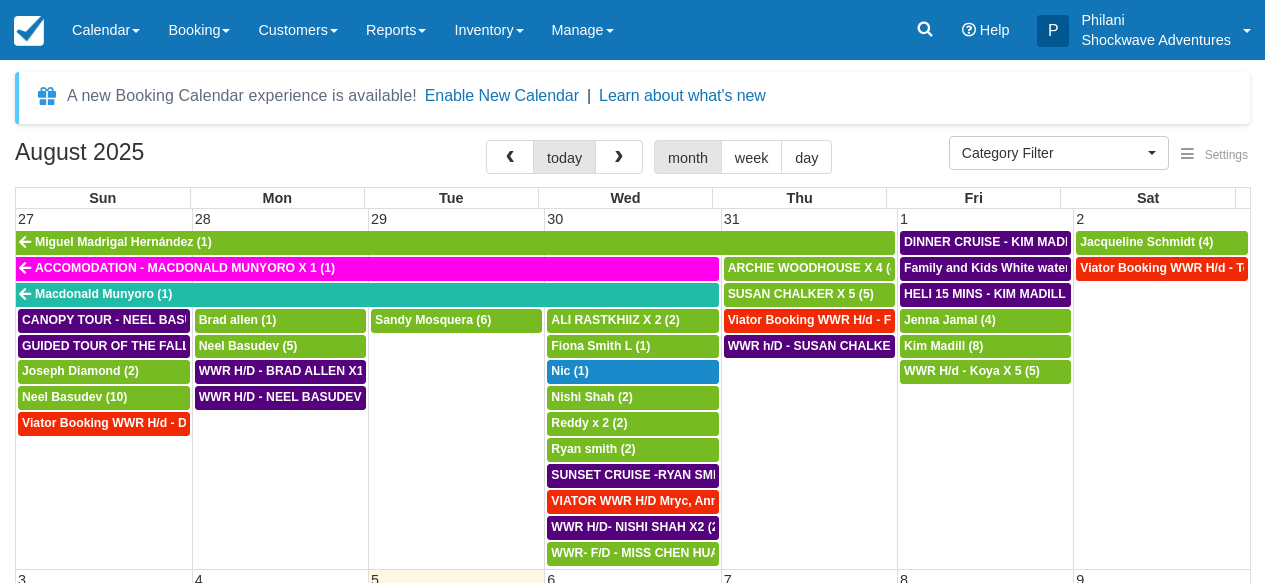 select 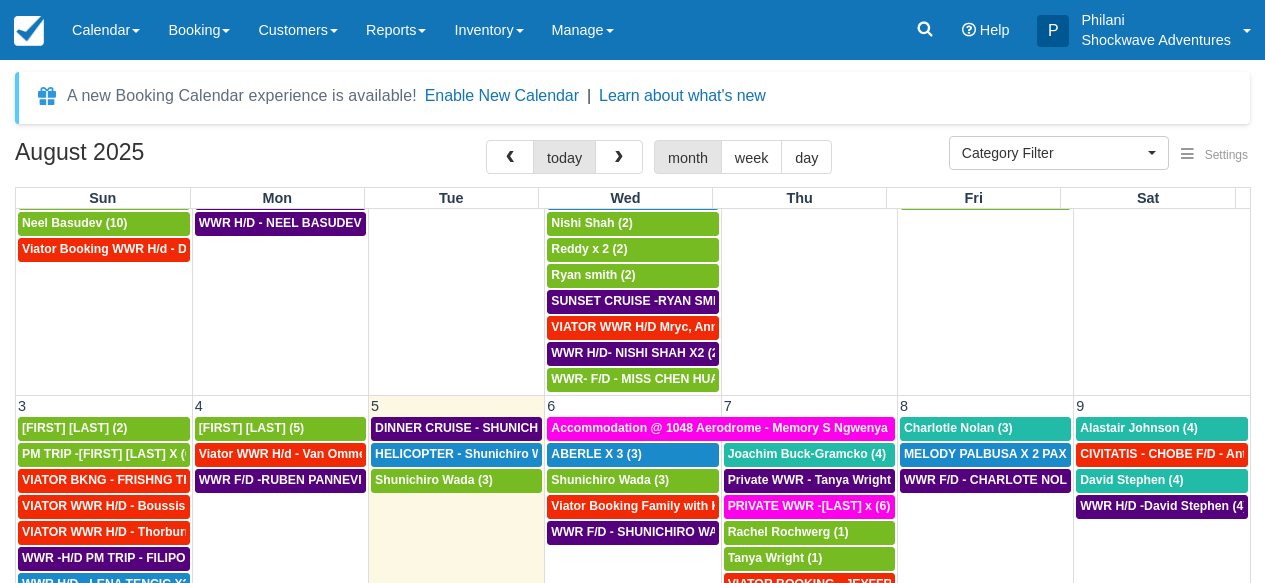 scroll, scrollTop: 126, scrollLeft: 0, axis: vertical 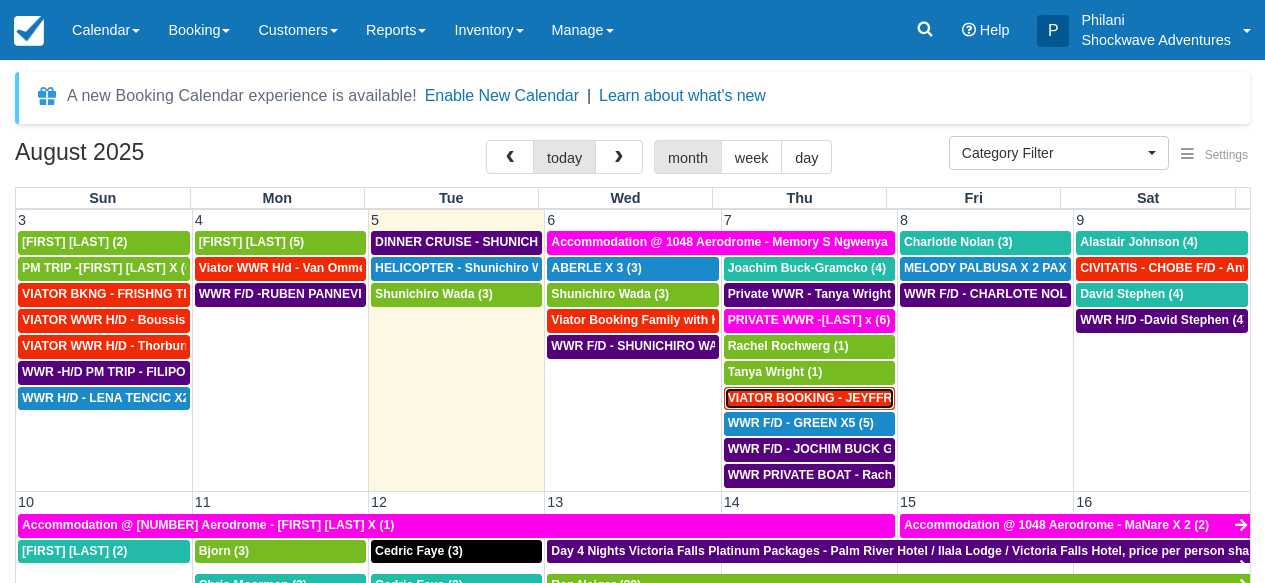 click on "VIATOR BOOKING - JEYFFREY KAYLEIGH X 1 (1)" at bounding box center (871, 398) 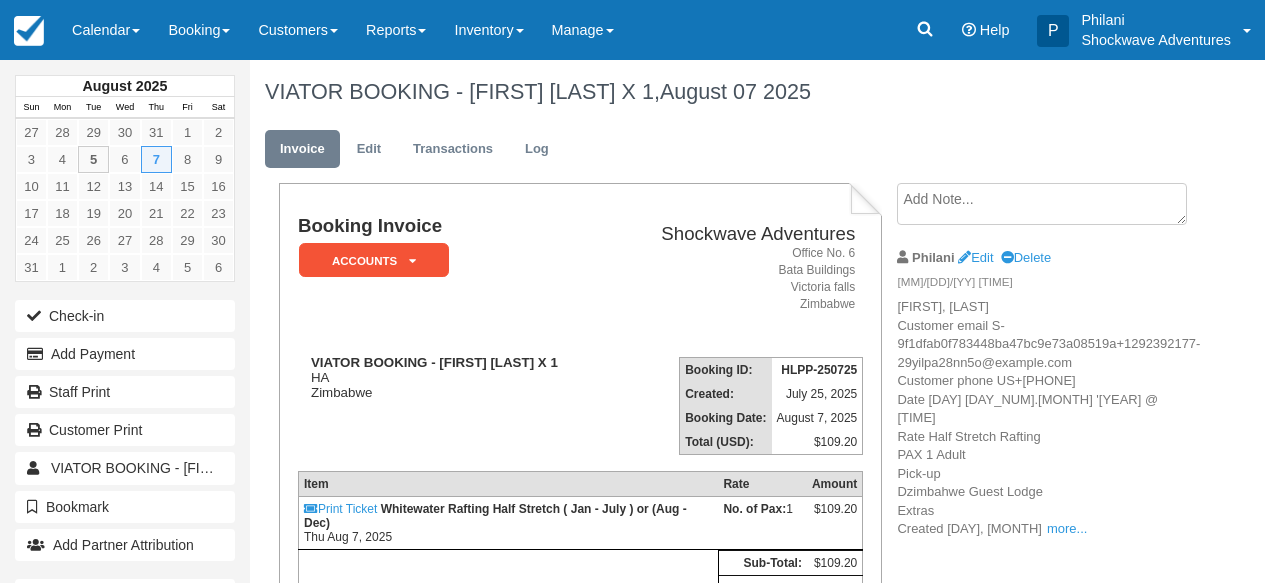 scroll, scrollTop: 0, scrollLeft: 0, axis: both 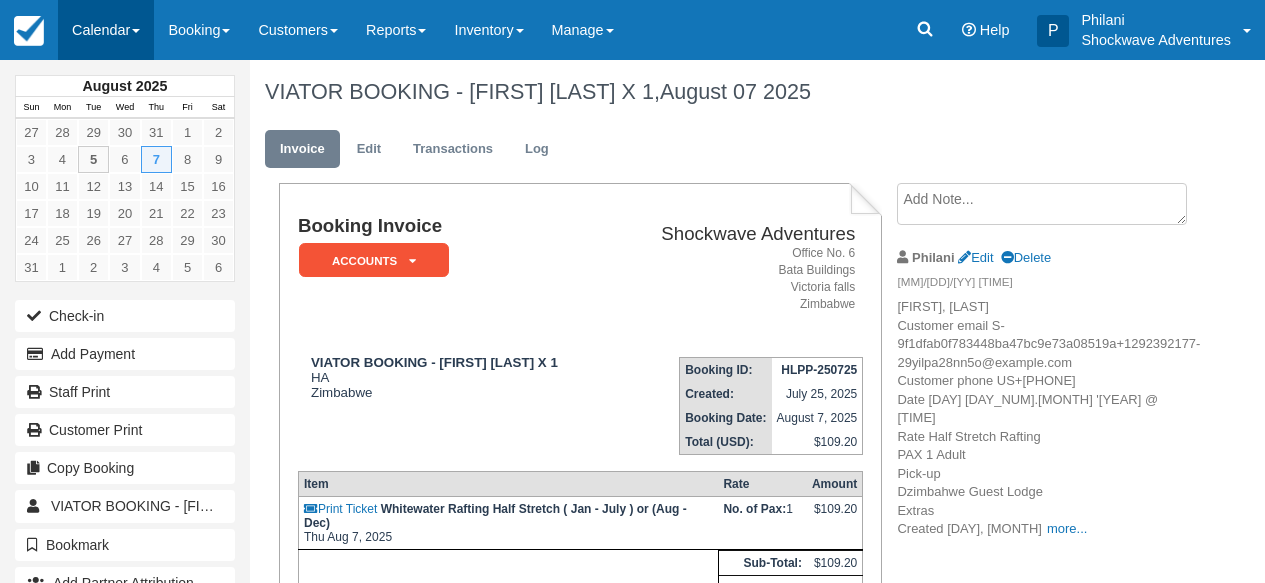 click on "Calendar" at bounding box center [106, 30] 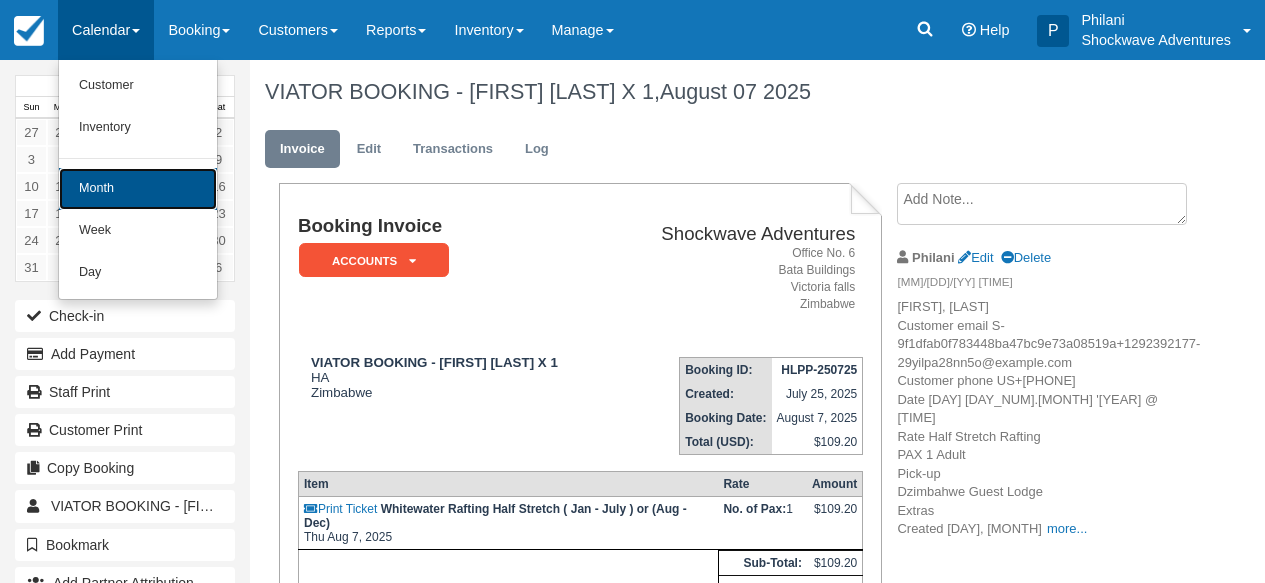 click on "Month" at bounding box center (138, 189) 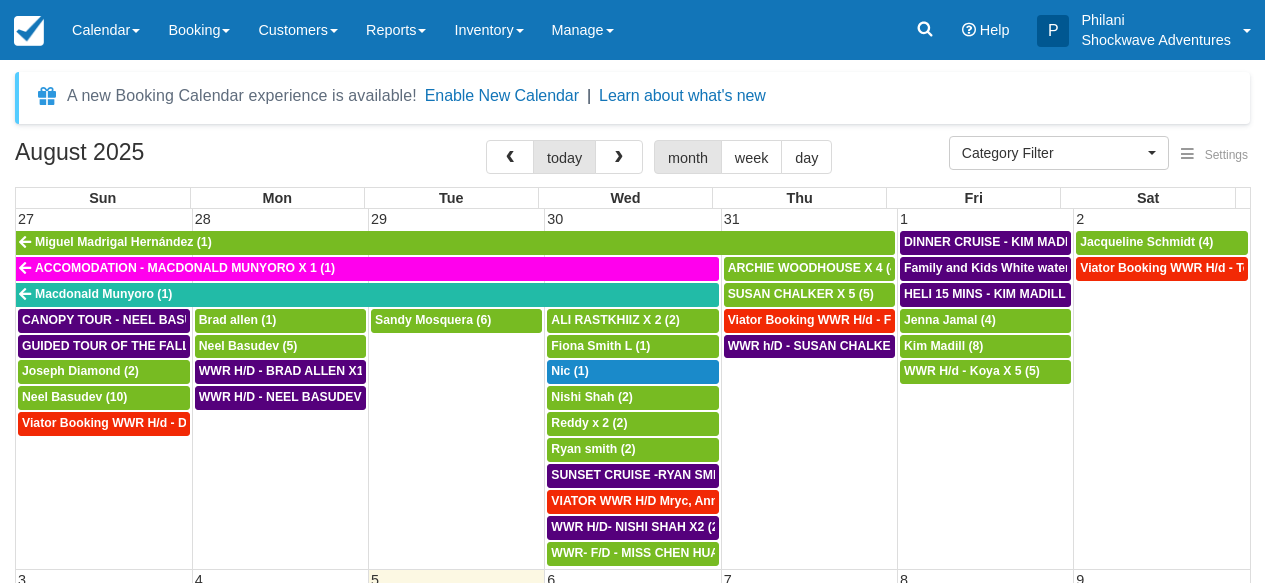 select 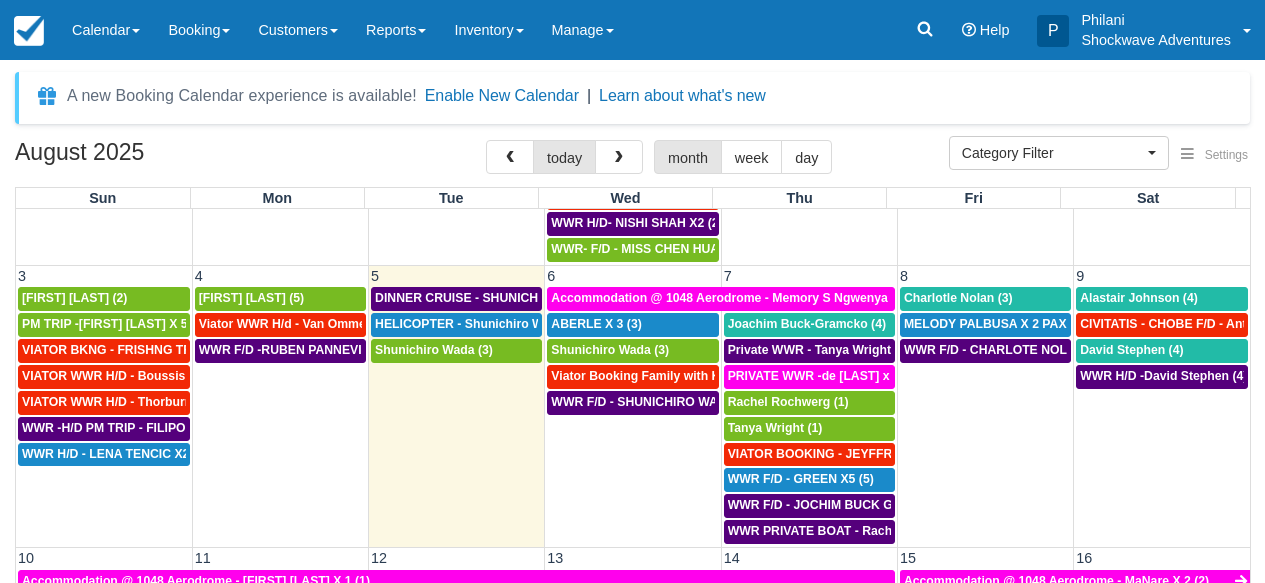 scroll, scrollTop: 342, scrollLeft: 0, axis: vertical 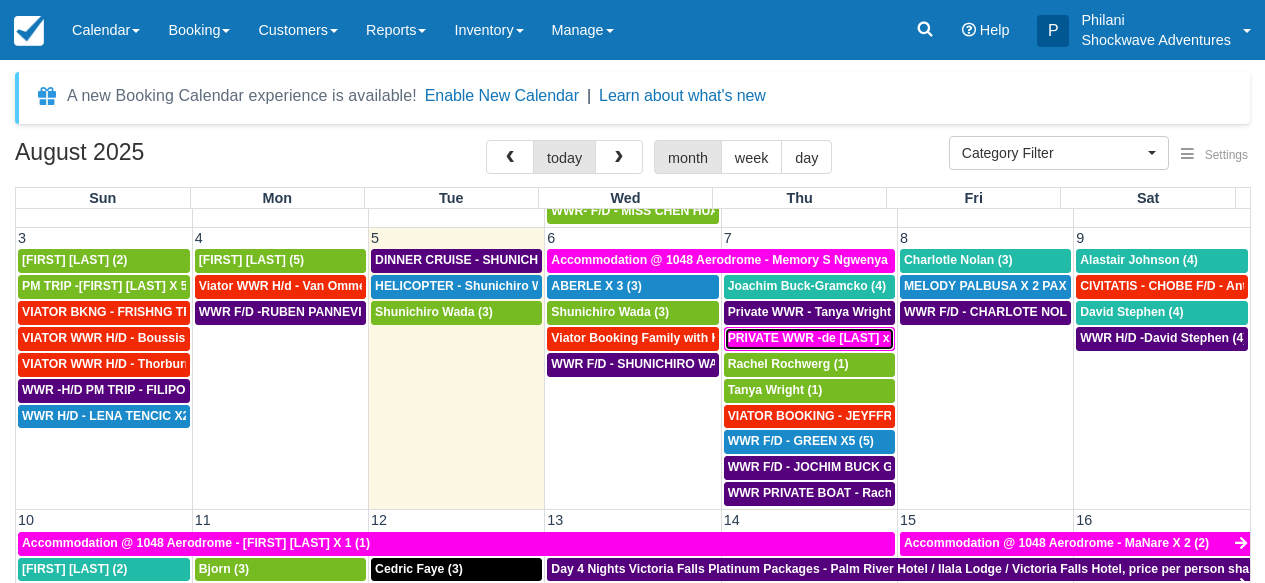 click on "PRIVATE WWR -de  Kerchove x 6 (6)" at bounding box center [823, 338] 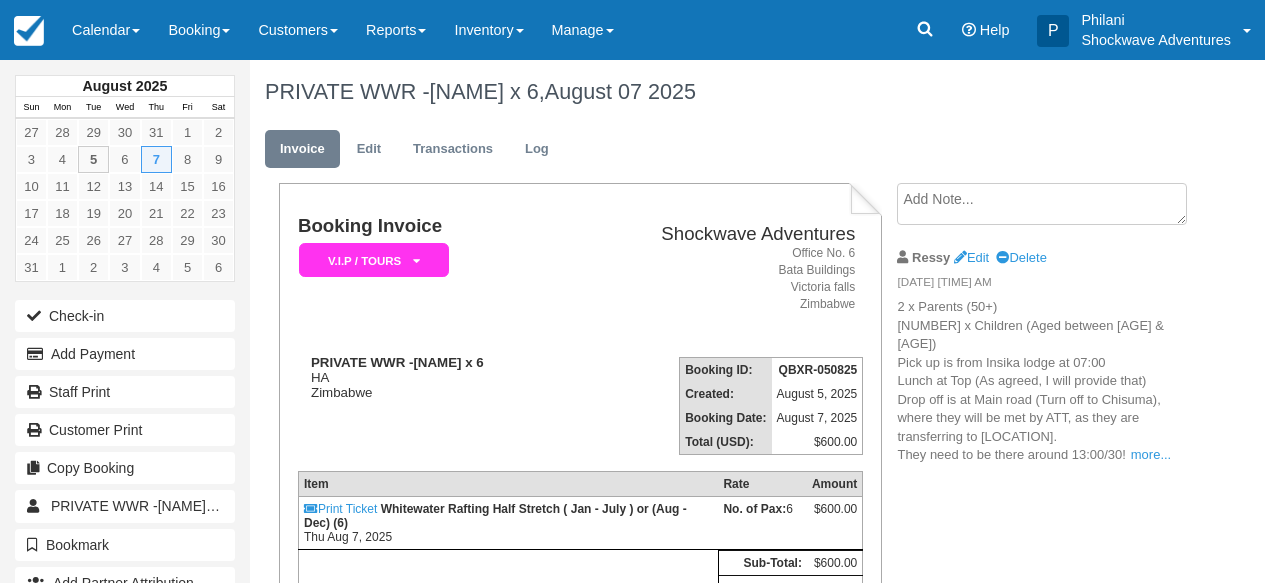 scroll, scrollTop: 0, scrollLeft: 0, axis: both 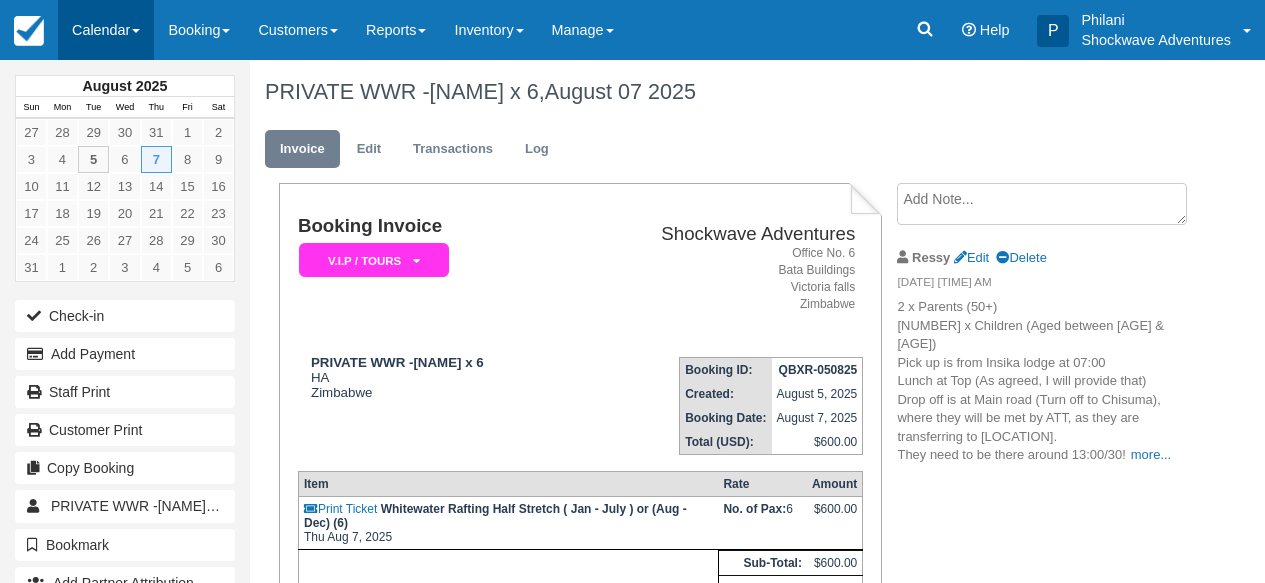 click on "Calendar" at bounding box center [106, 30] 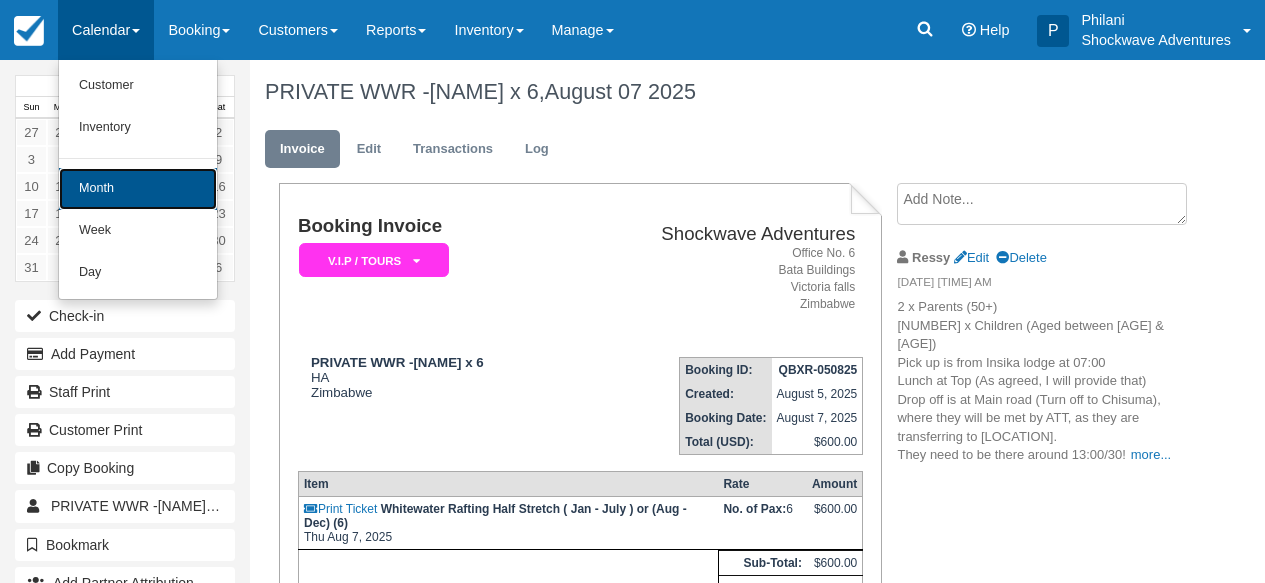 click on "Month" at bounding box center (138, 189) 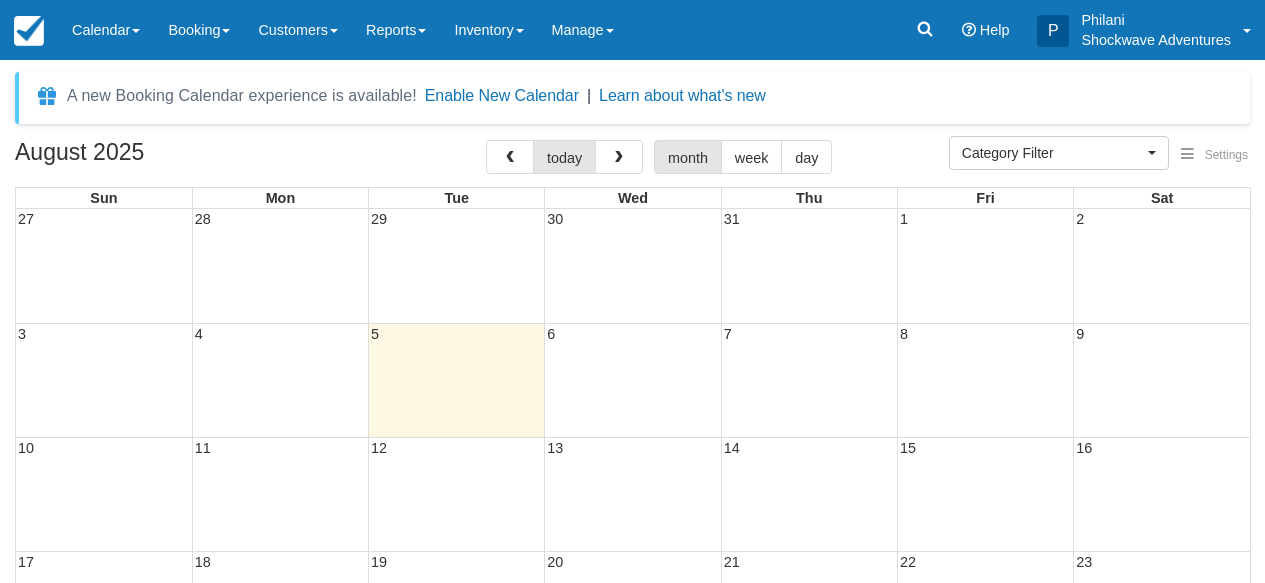 select 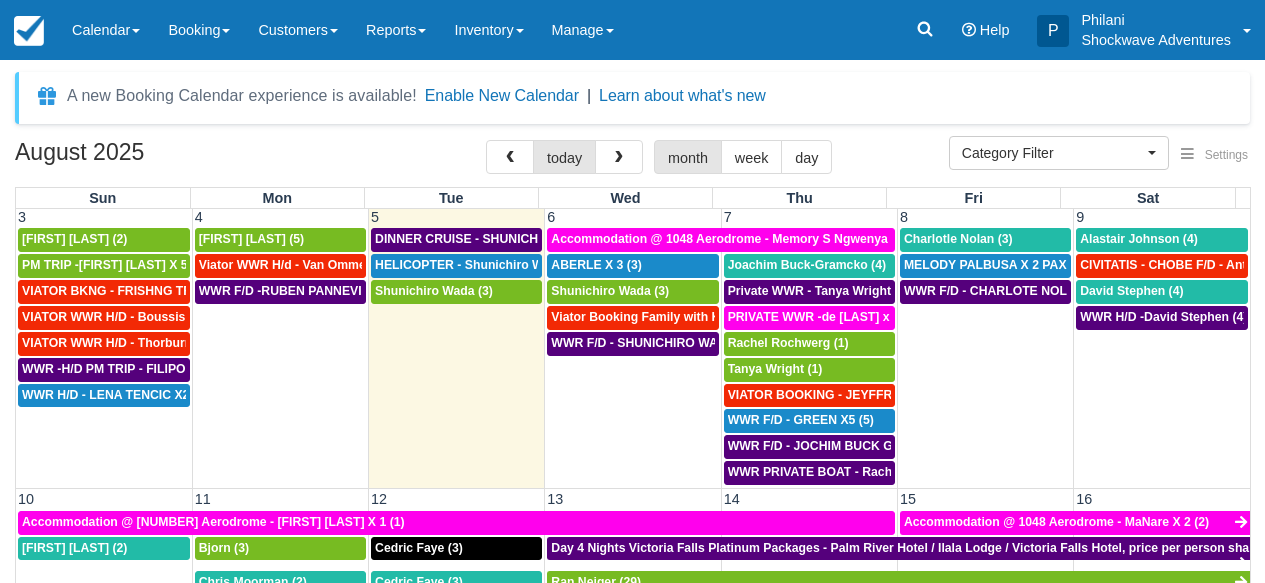 scroll, scrollTop: 360, scrollLeft: 0, axis: vertical 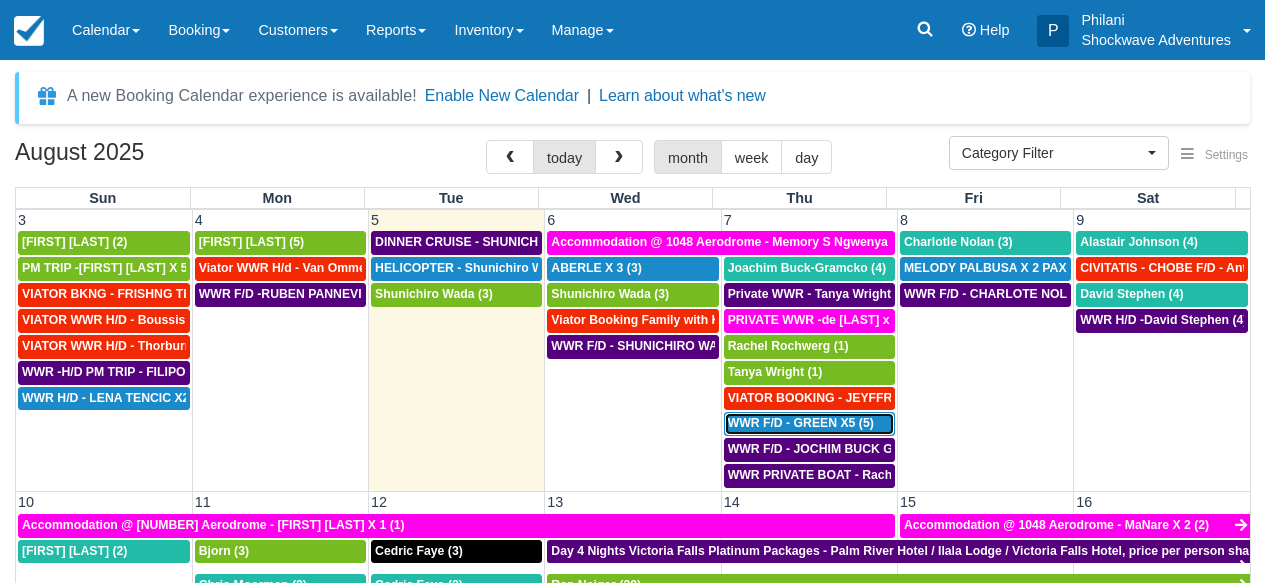 click on "WWR F/D - GREEN X5 (5)" at bounding box center [801, 423] 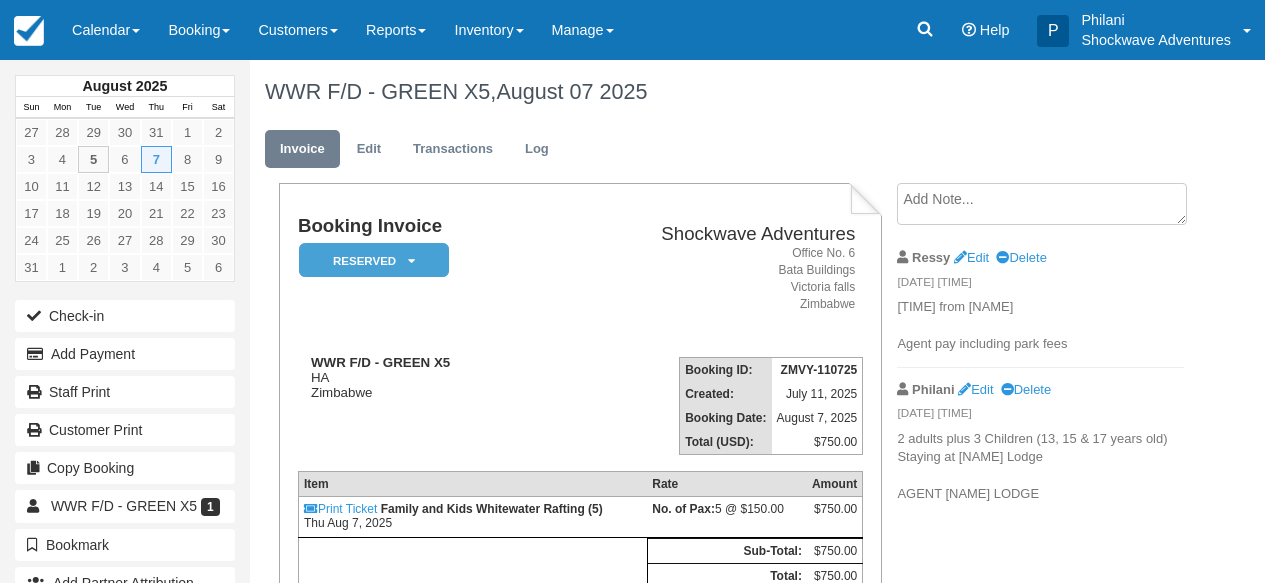 scroll, scrollTop: 64, scrollLeft: 0, axis: vertical 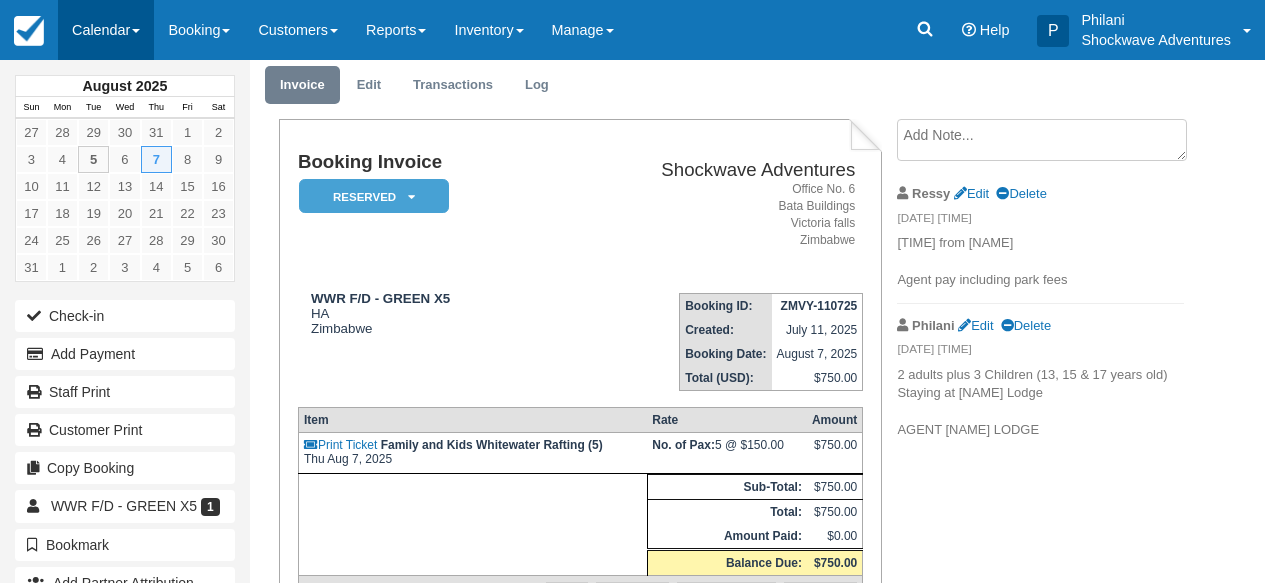 click on "Calendar" at bounding box center (106, 30) 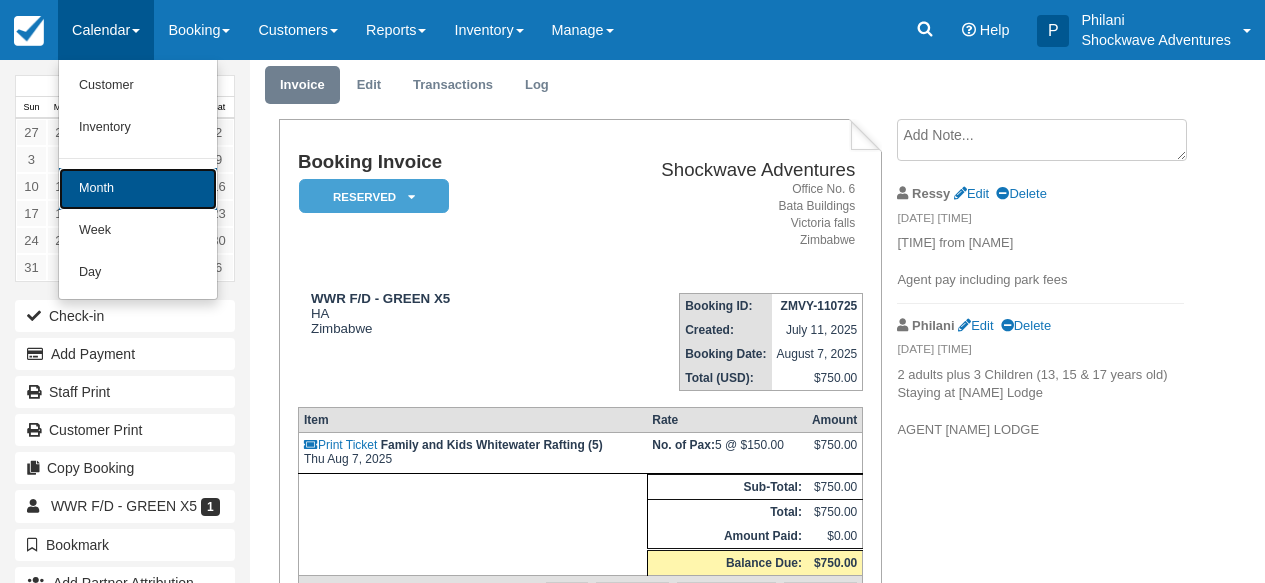 click on "Month" at bounding box center (138, 189) 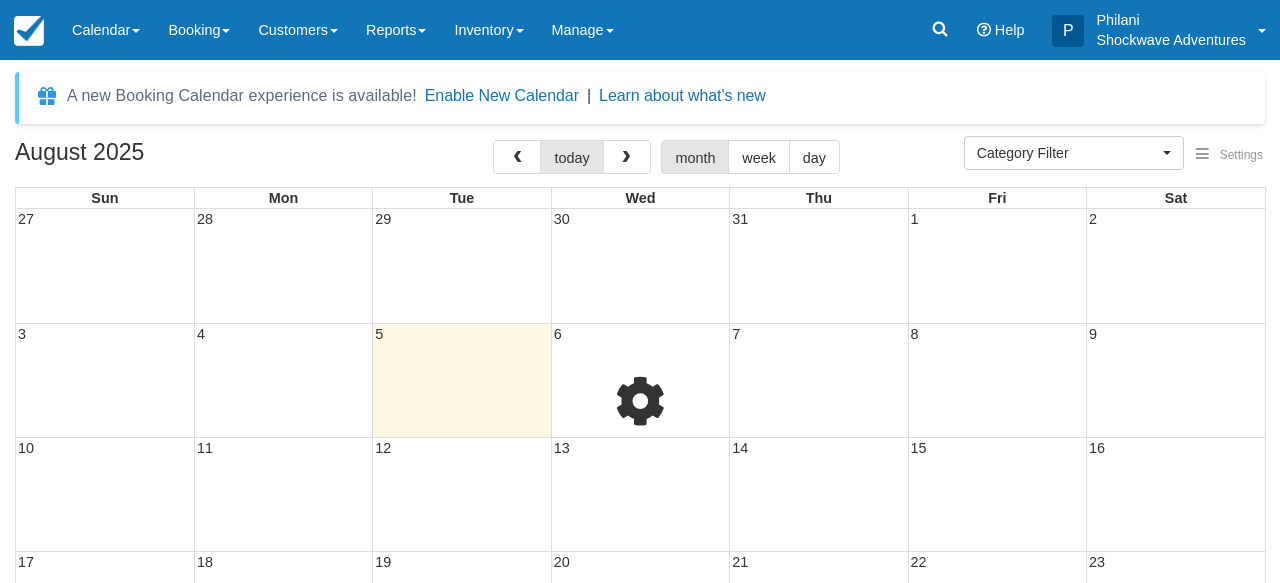 select 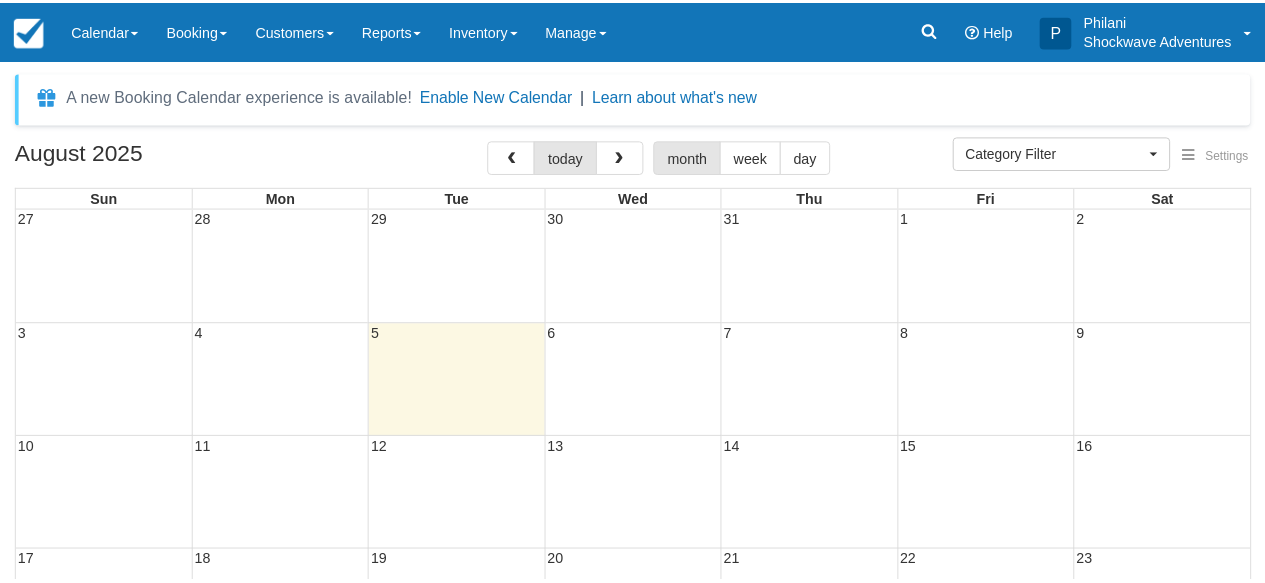scroll, scrollTop: 0, scrollLeft: 0, axis: both 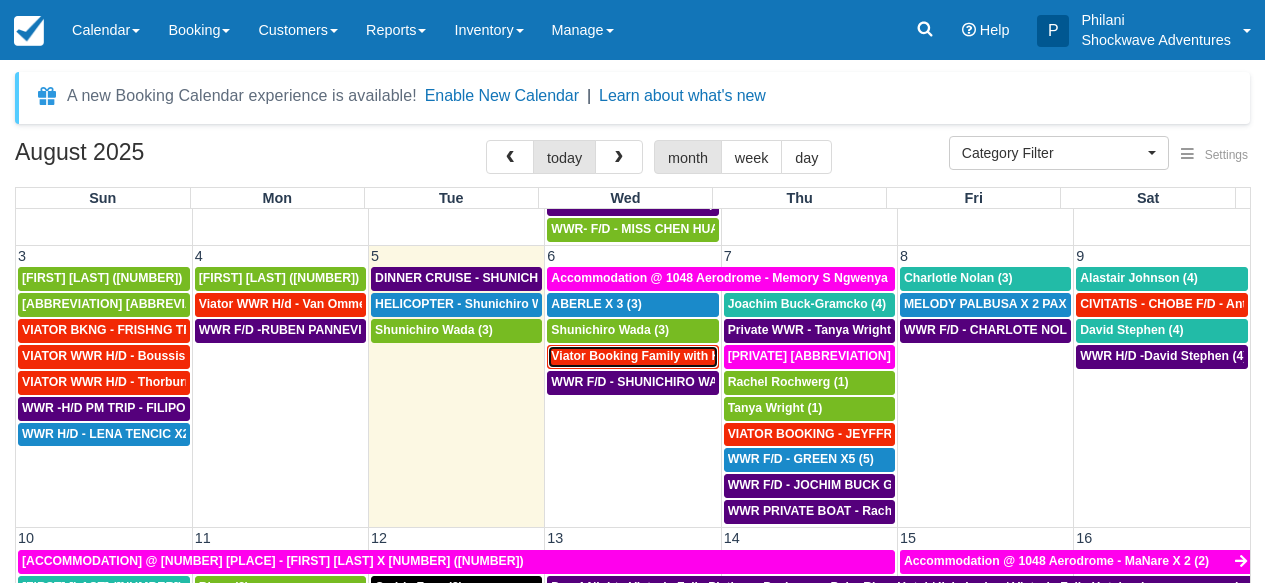 click on "Viator Booking Family with Kids - Gladman Ian X 4 (4)" at bounding box center (706, 356) 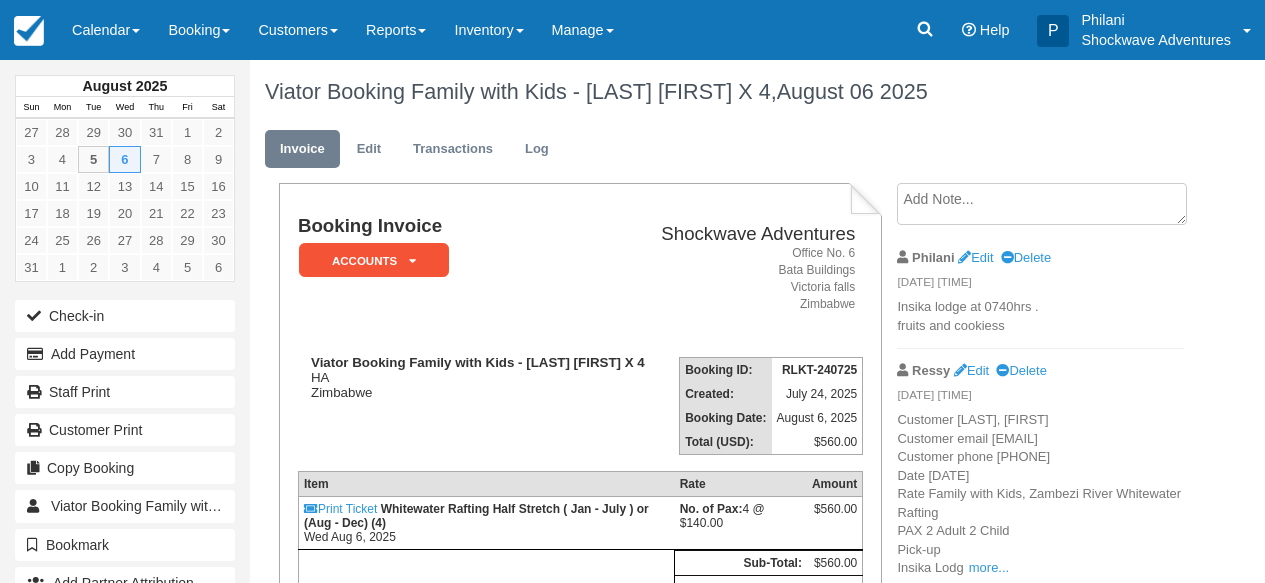 scroll, scrollTop: 0, scrollLeft: 0, axis: both 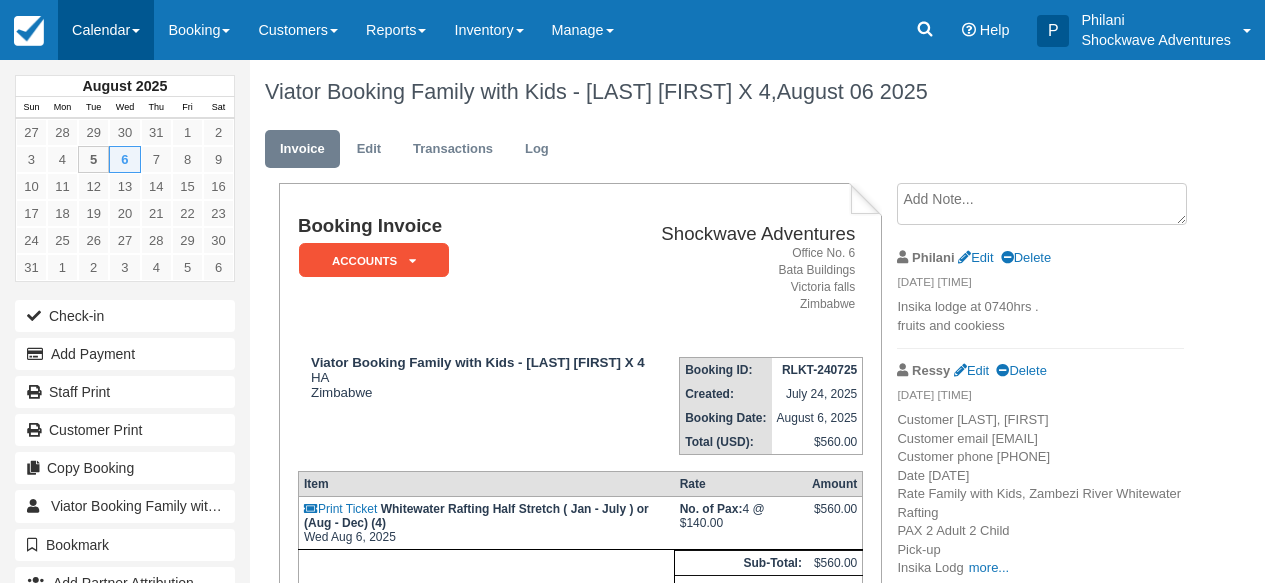click on "Calendar" at bounding box center (106, 30) 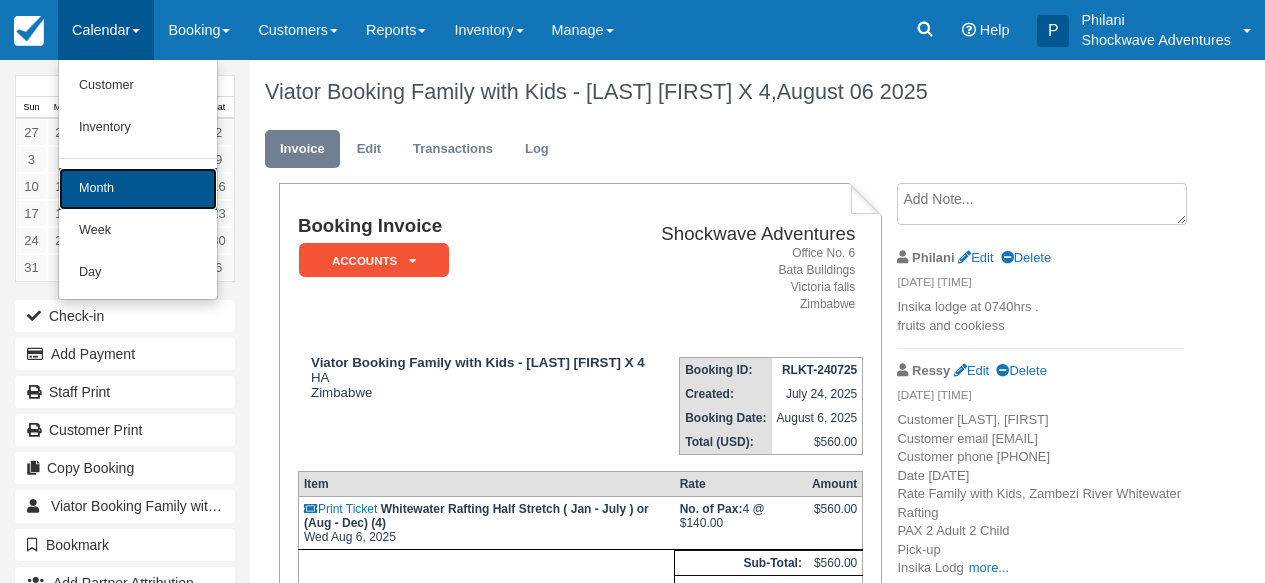 click on "Month" at bounding box center [138, 189] 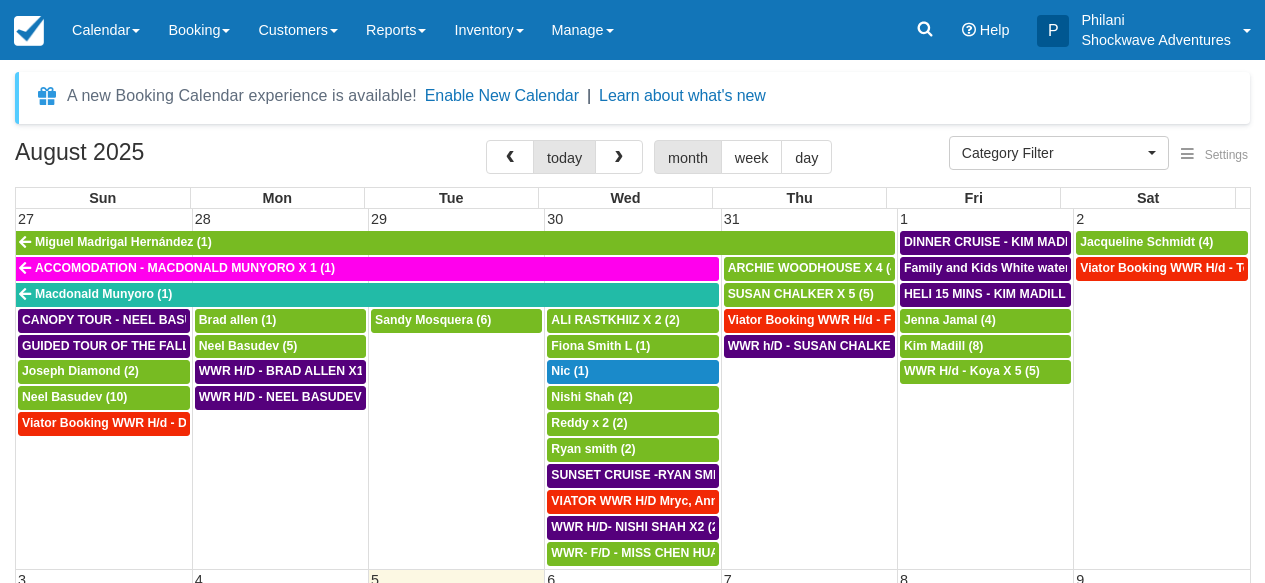 select 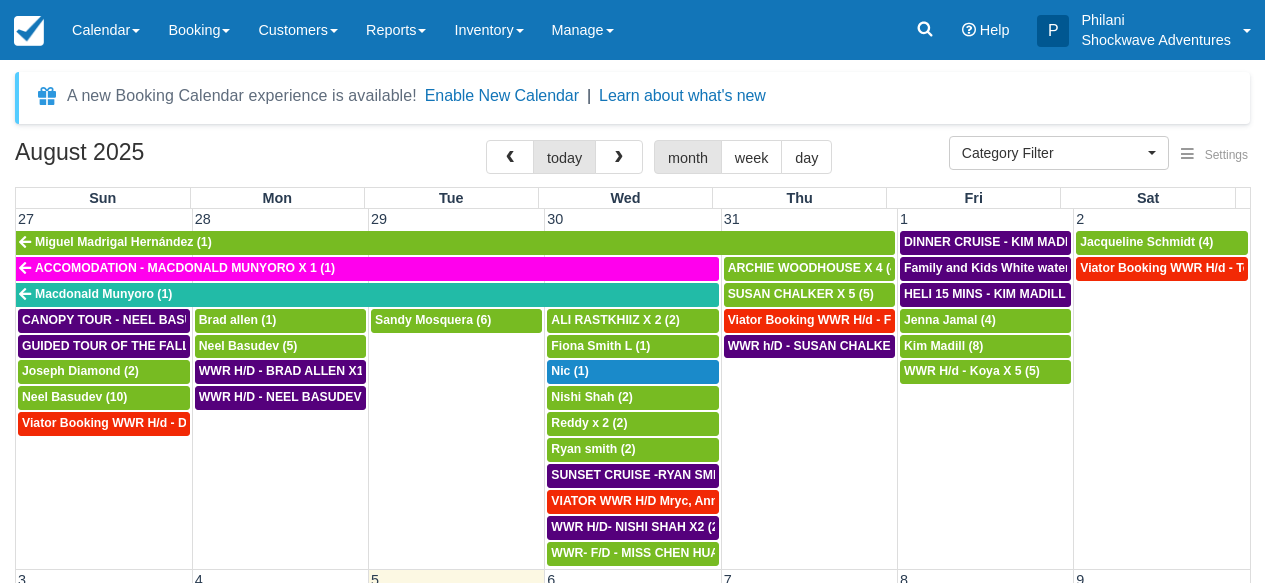 scroll, scrollTop: 160, scrollLeft: 0, axis: vertical 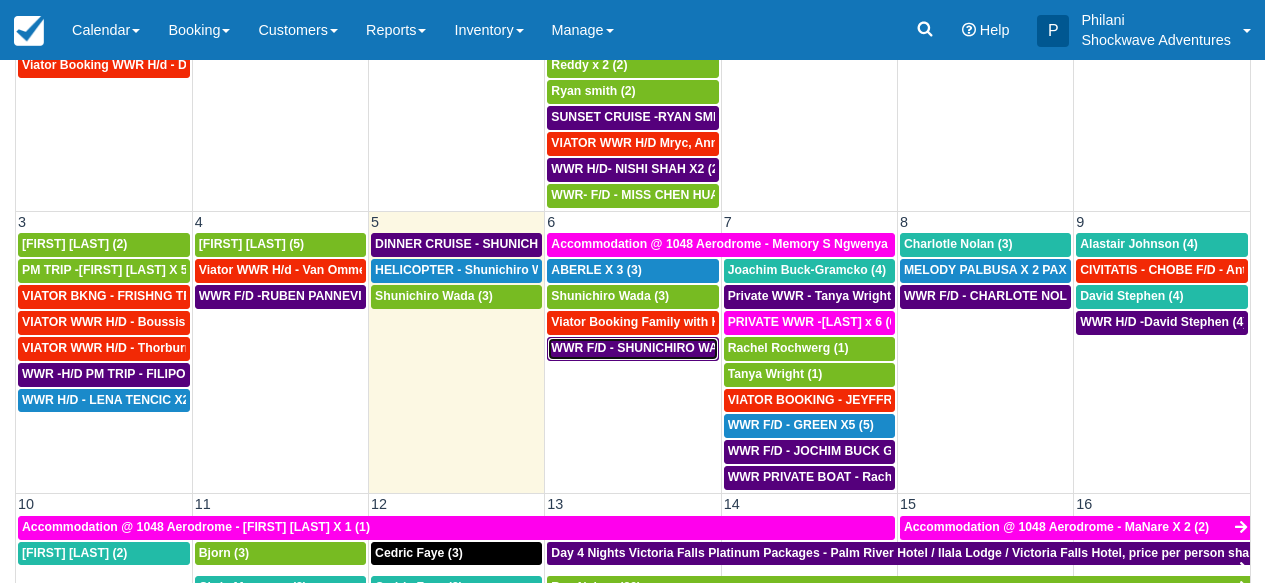 click on "WWR F/D - SHUNICHIRO WADA X 3 (3)" at bounding box center (663, 348) 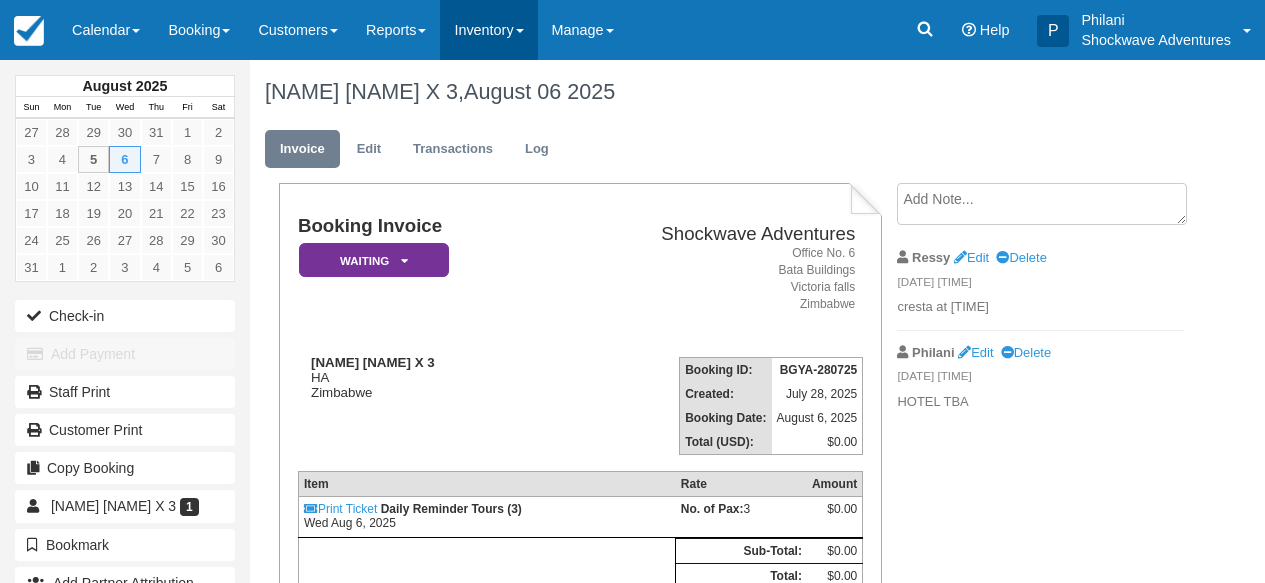 scroll, scrollTop: 0, scrollLeft: 0, axis: both 